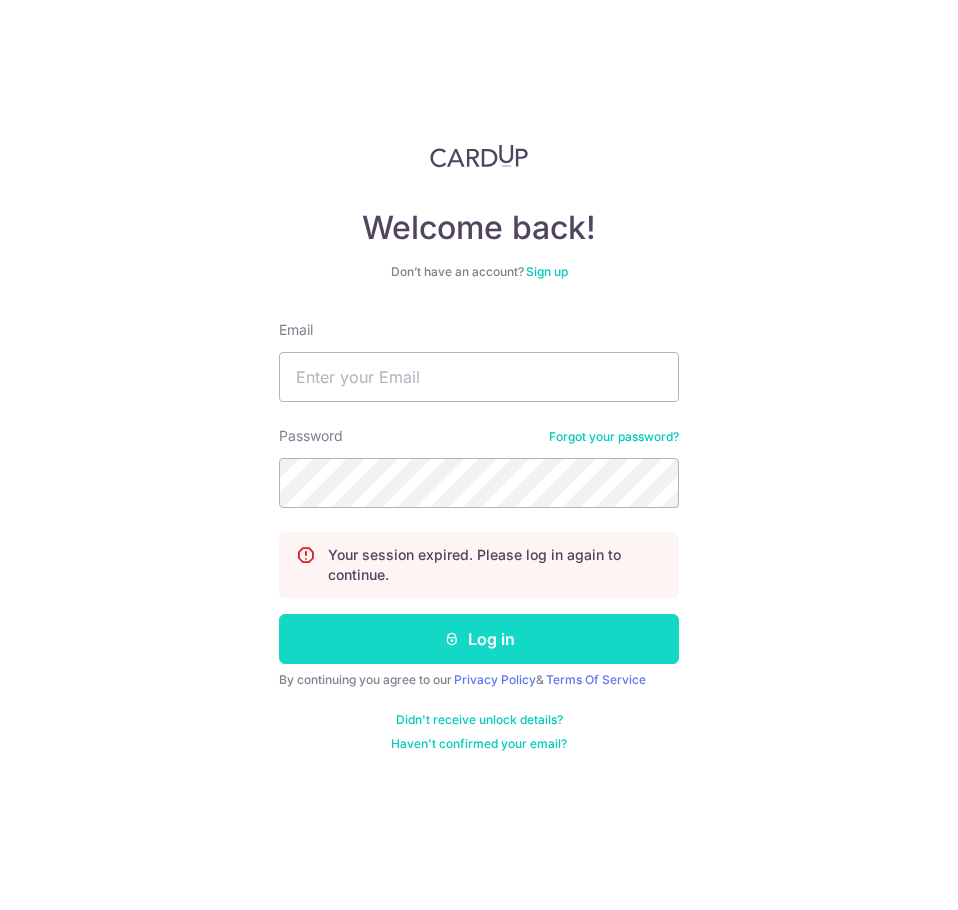 scroll, scrollTop: 0, scrollLeft: 0, axis: both 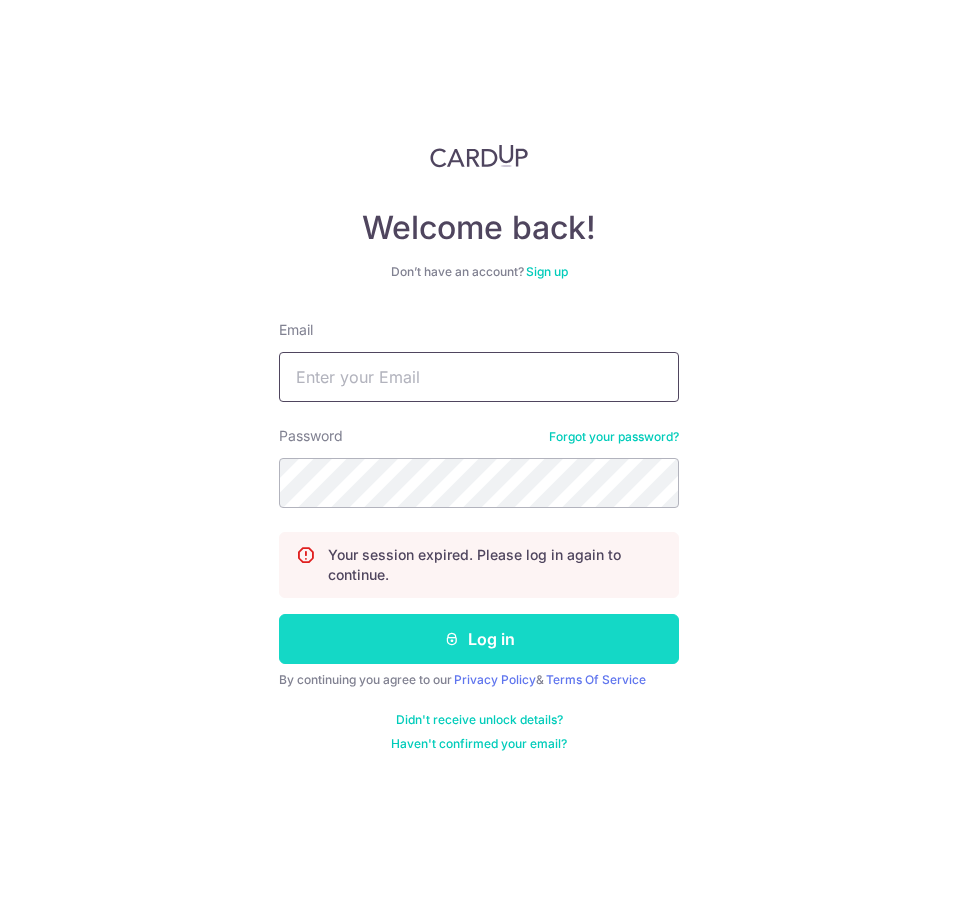 type on "[EMAIL]" 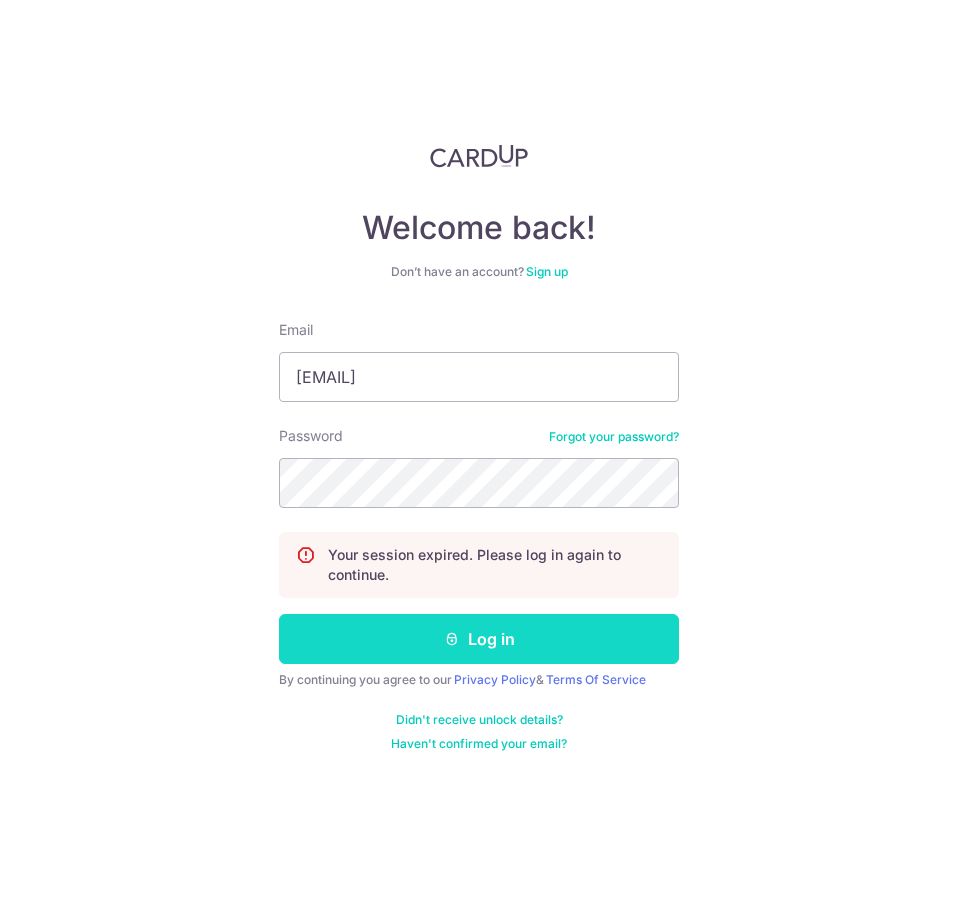 click on "Log in" at bounding box center [479, 639] 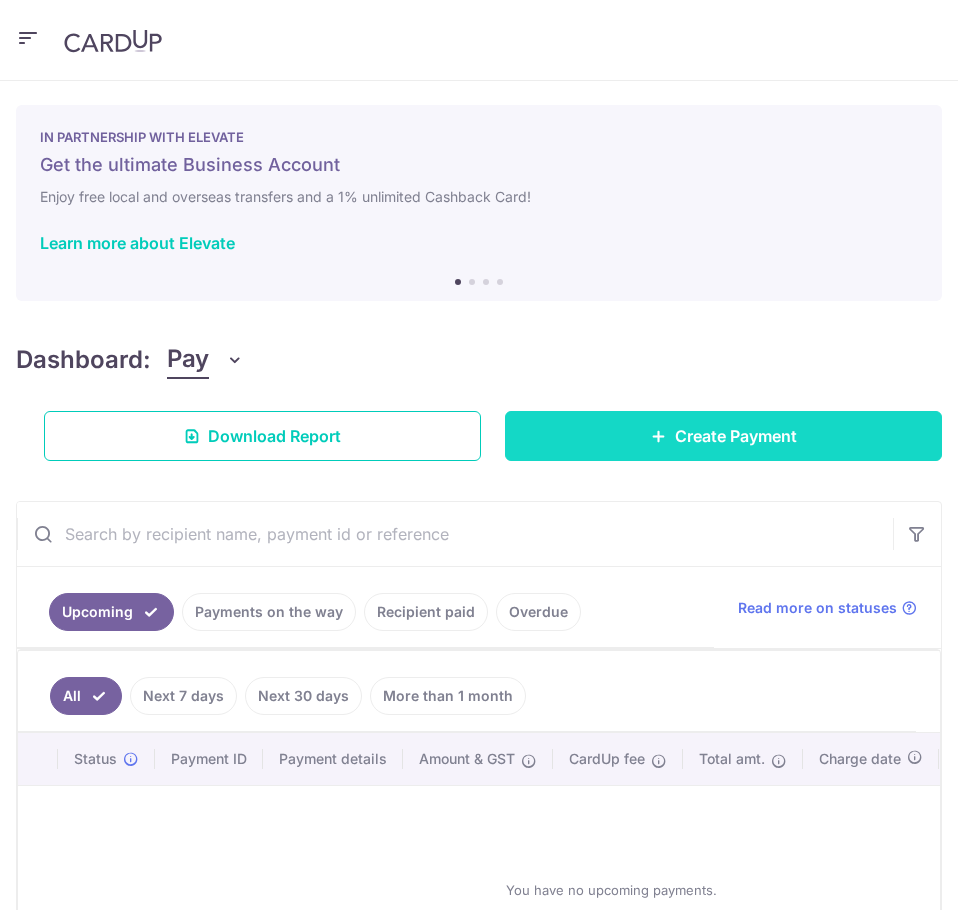 scroll, scrollTop: 0, scrollLeft: 0, axis: both 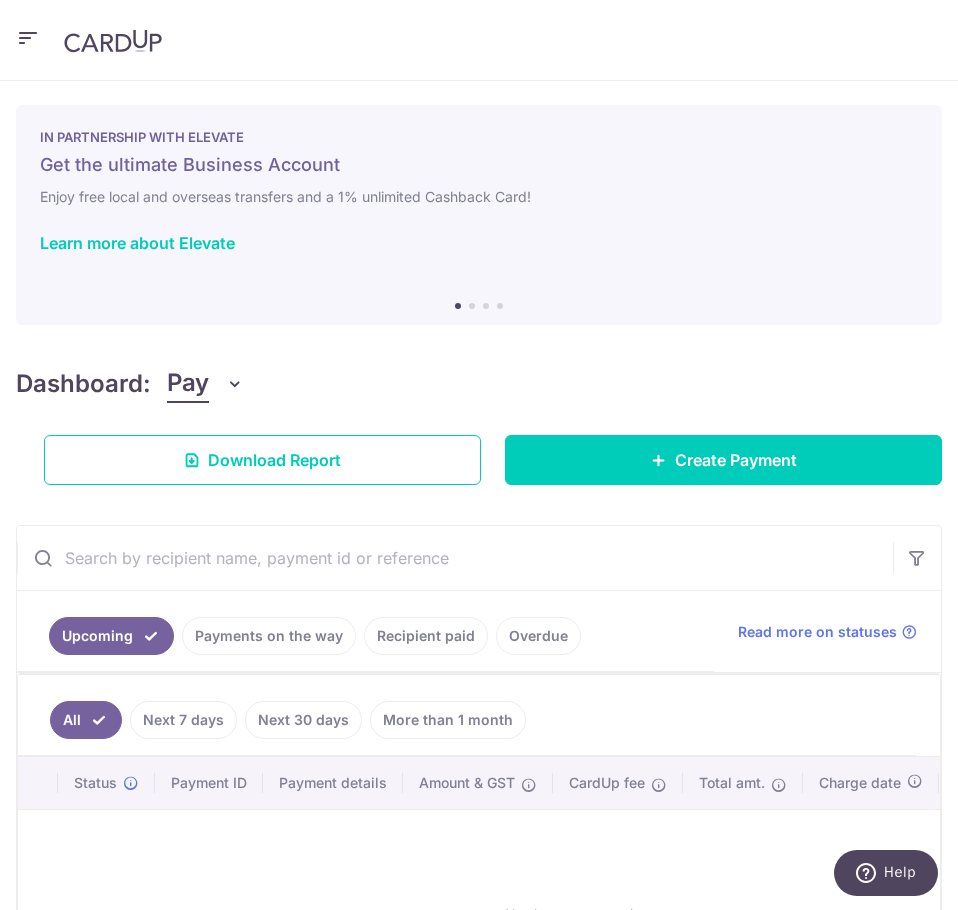 click at bounding box center [28, 38] 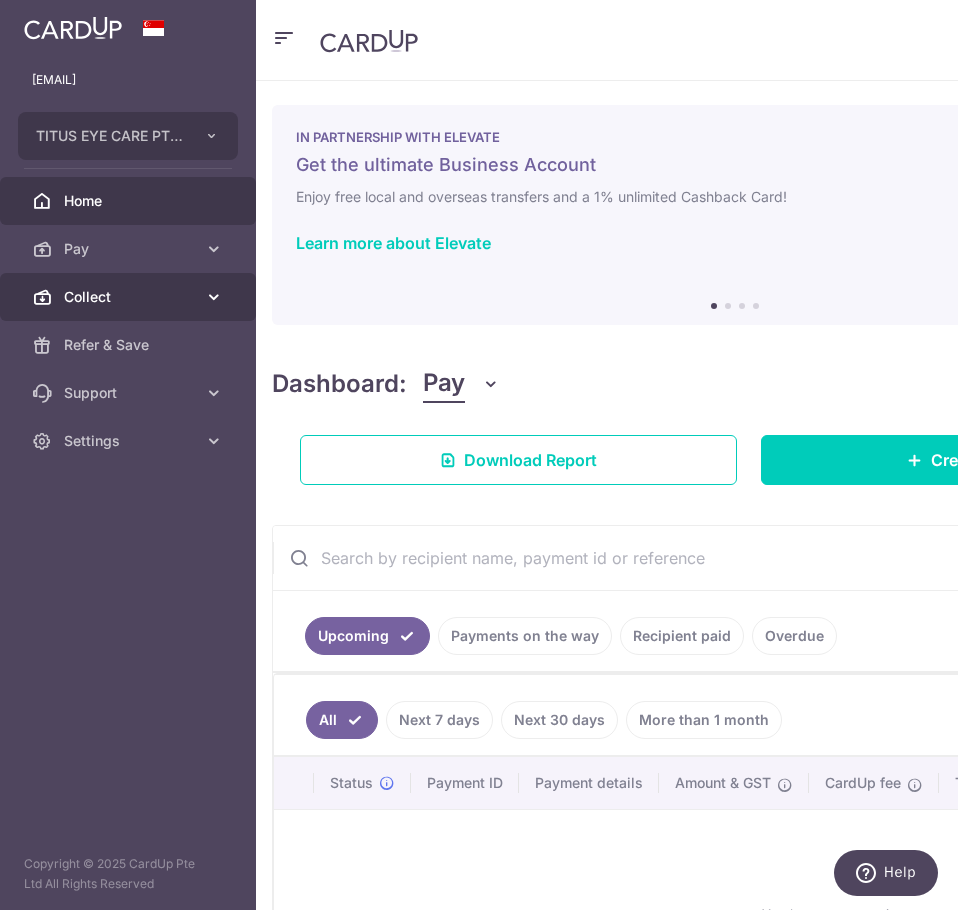 click on "Collect" at bounding box center (130, 297) 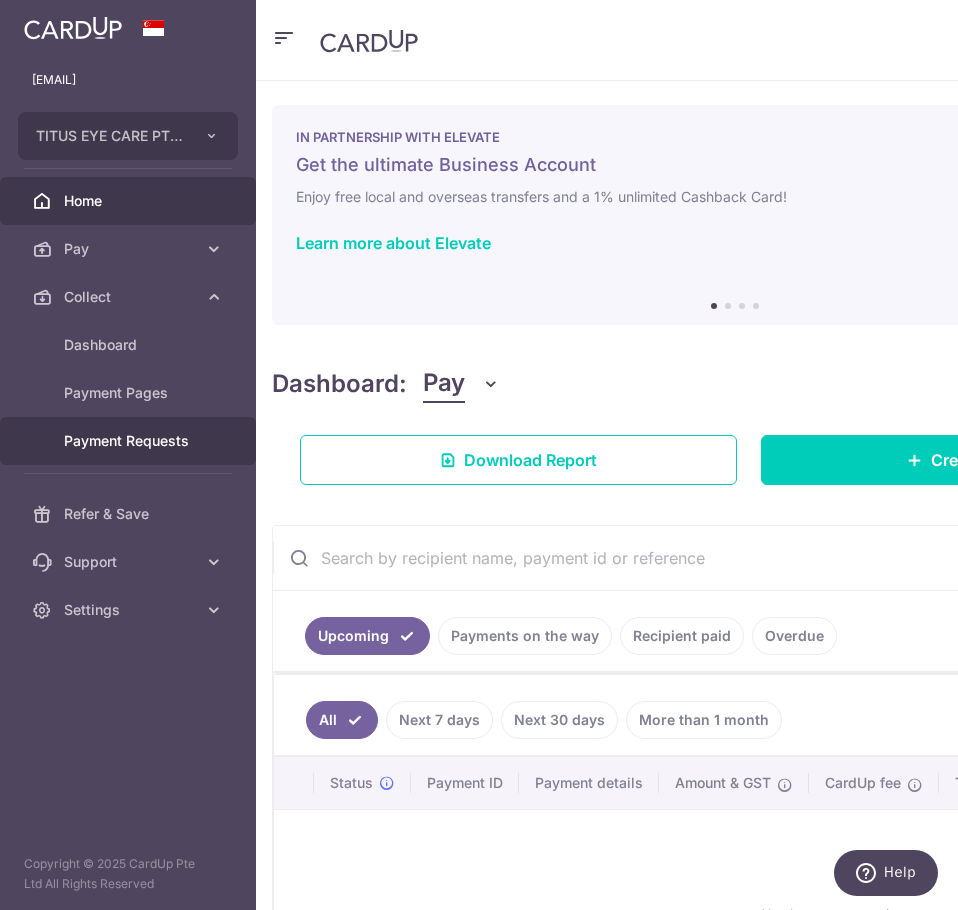 click on "Payment Requests" at bounding box center (128, 441) 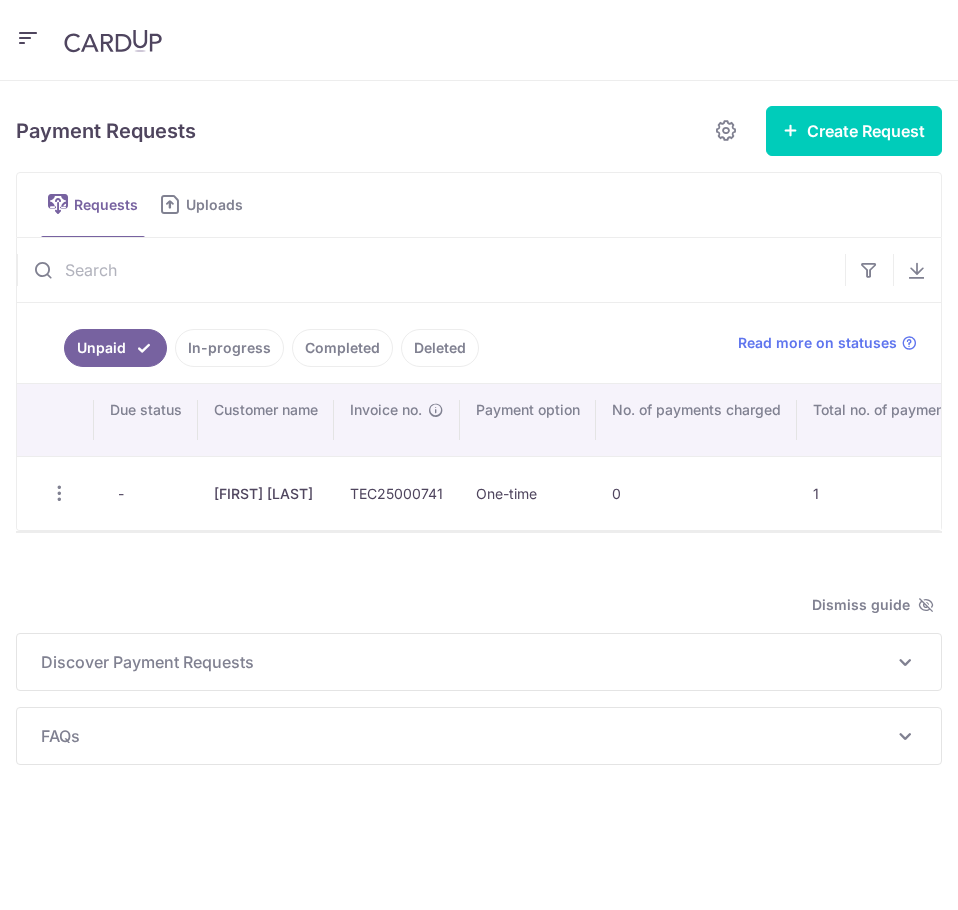 scroll, scrollTop: 0, scrollLeft: 0, axis: both 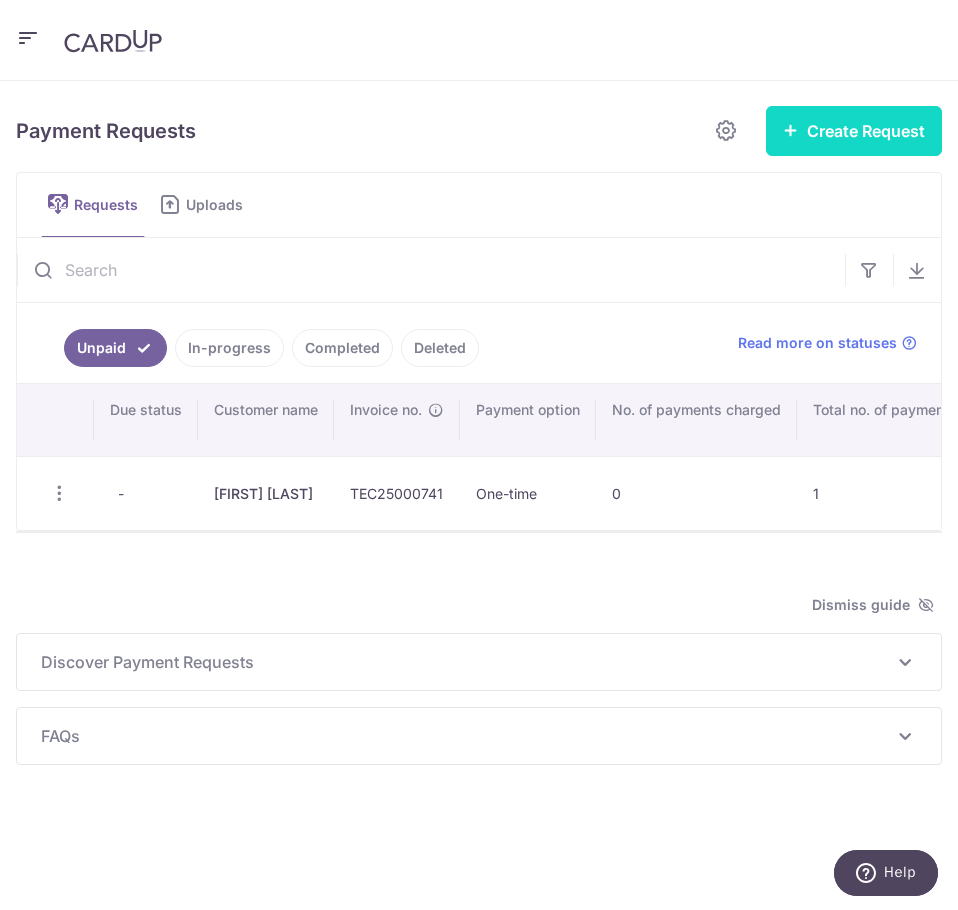 click on "Create Request" at bounding box center (854, 131) 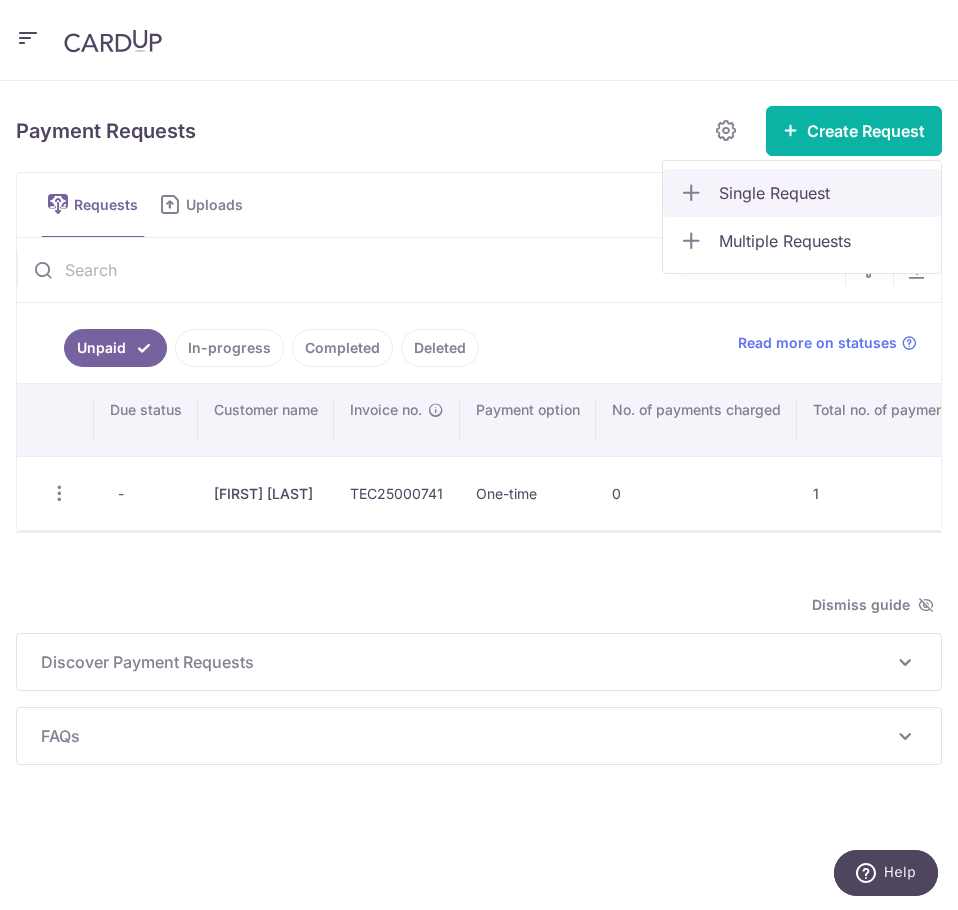 click on "Single Request" at bounding box center [822, 193] 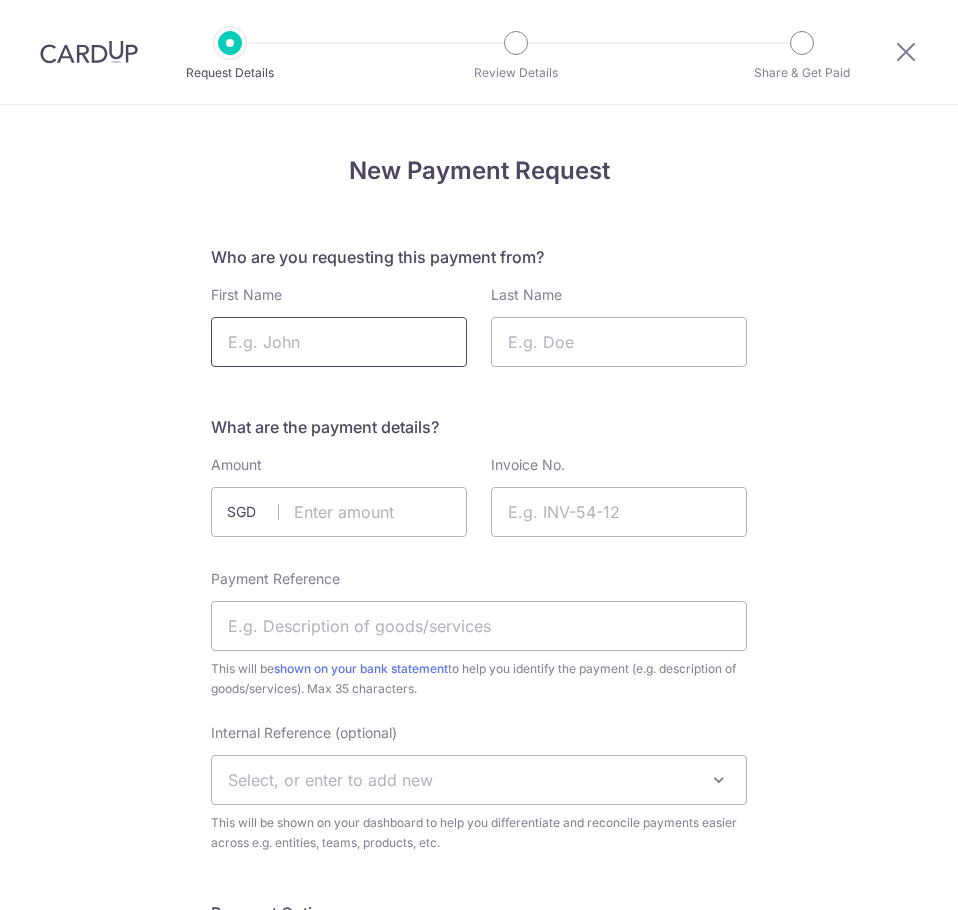 scroll, scrollTop: 0, scrollLeft: 0, axis: both 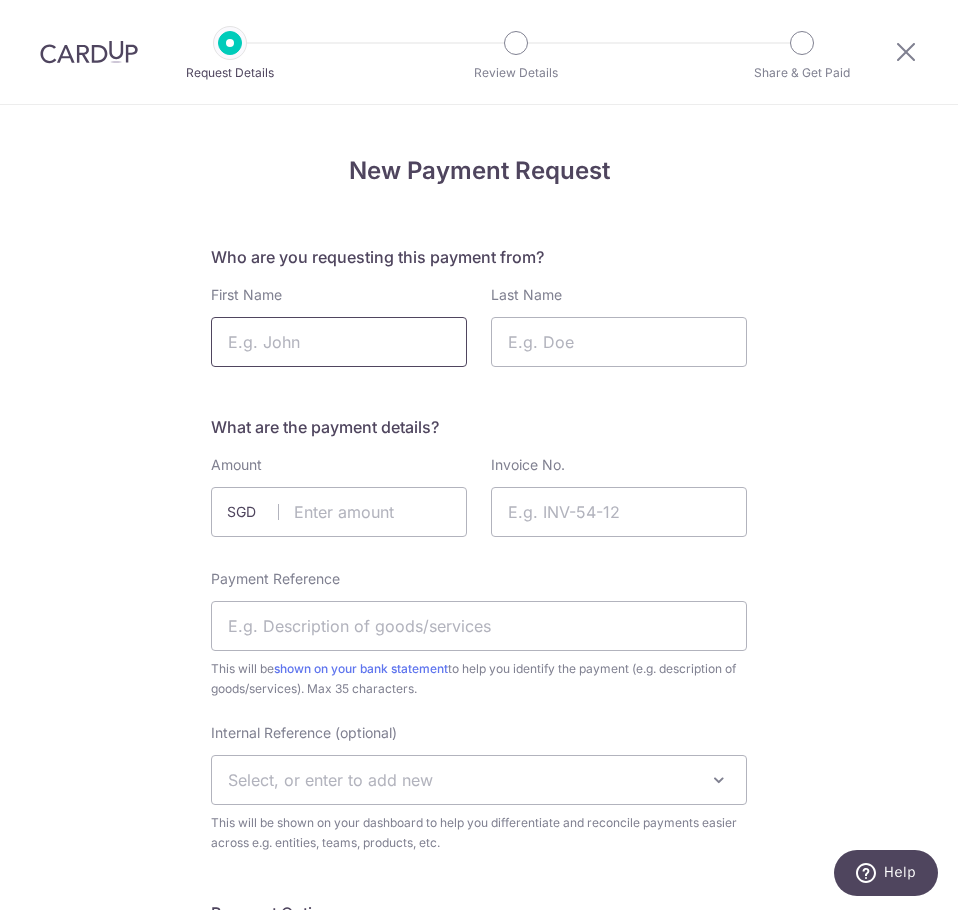click on "First Name" at bounding box center [339, 342] 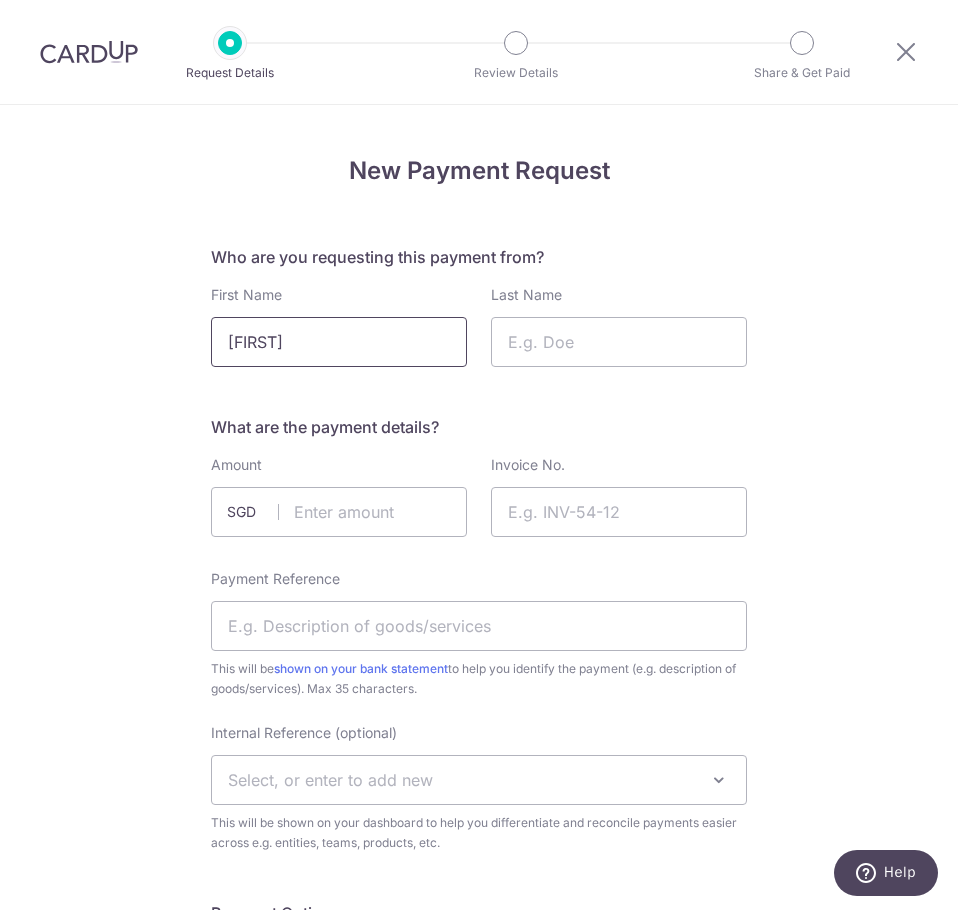 type on "Vivian" 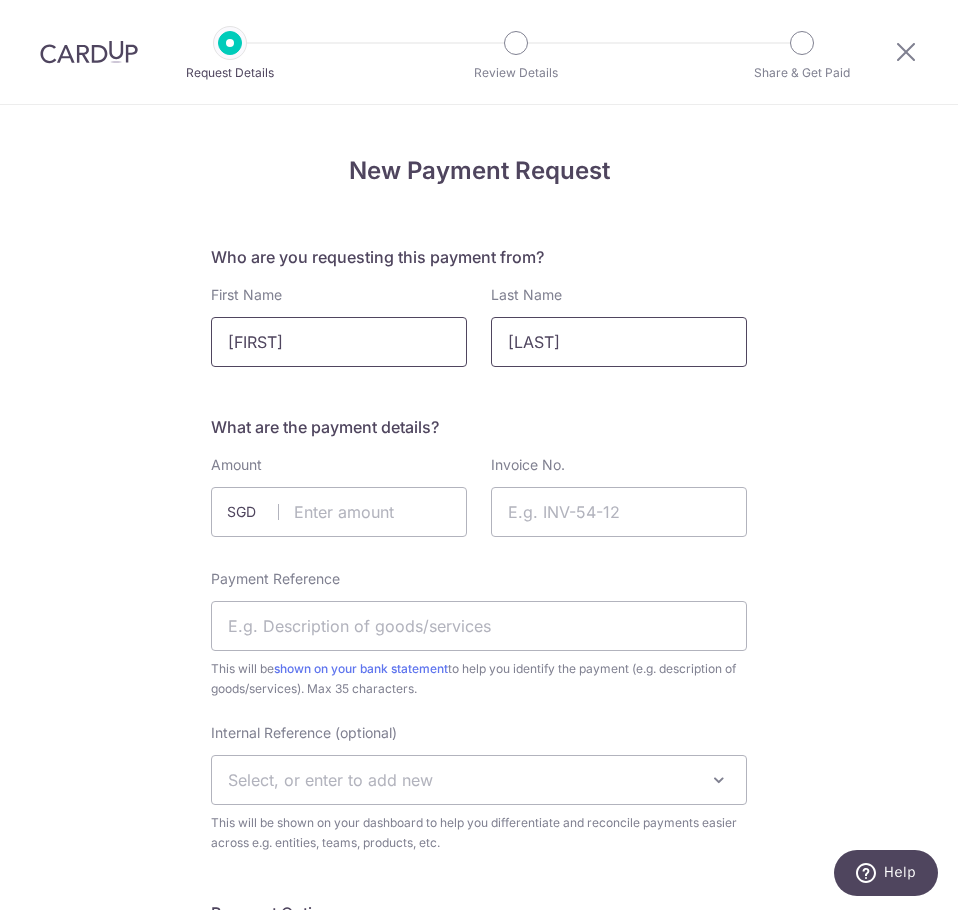type on "Huang" 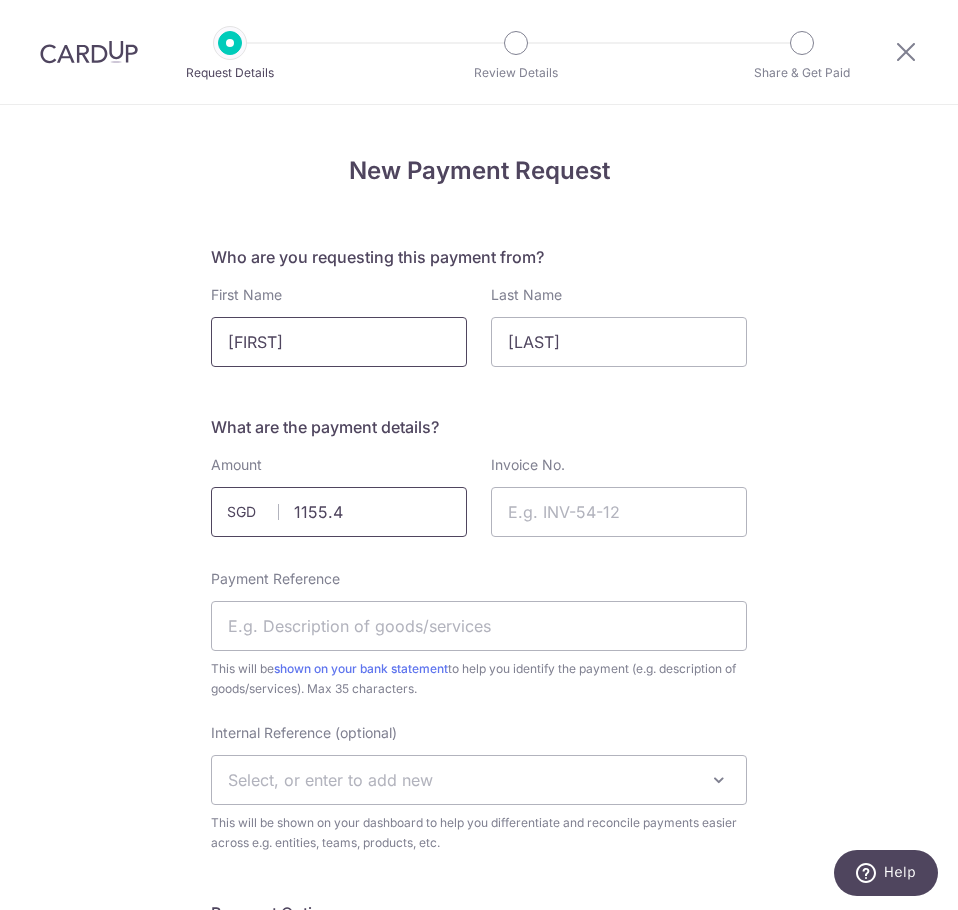 type on "1155.40" 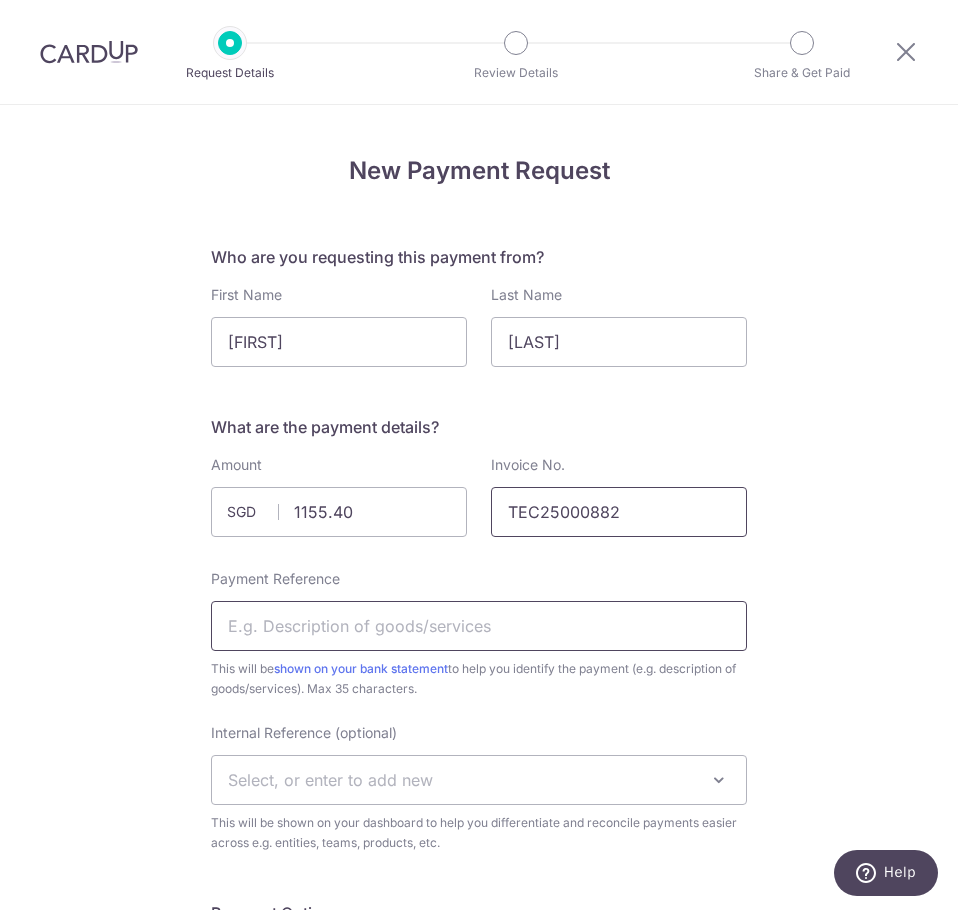 type on "TEC25000882" 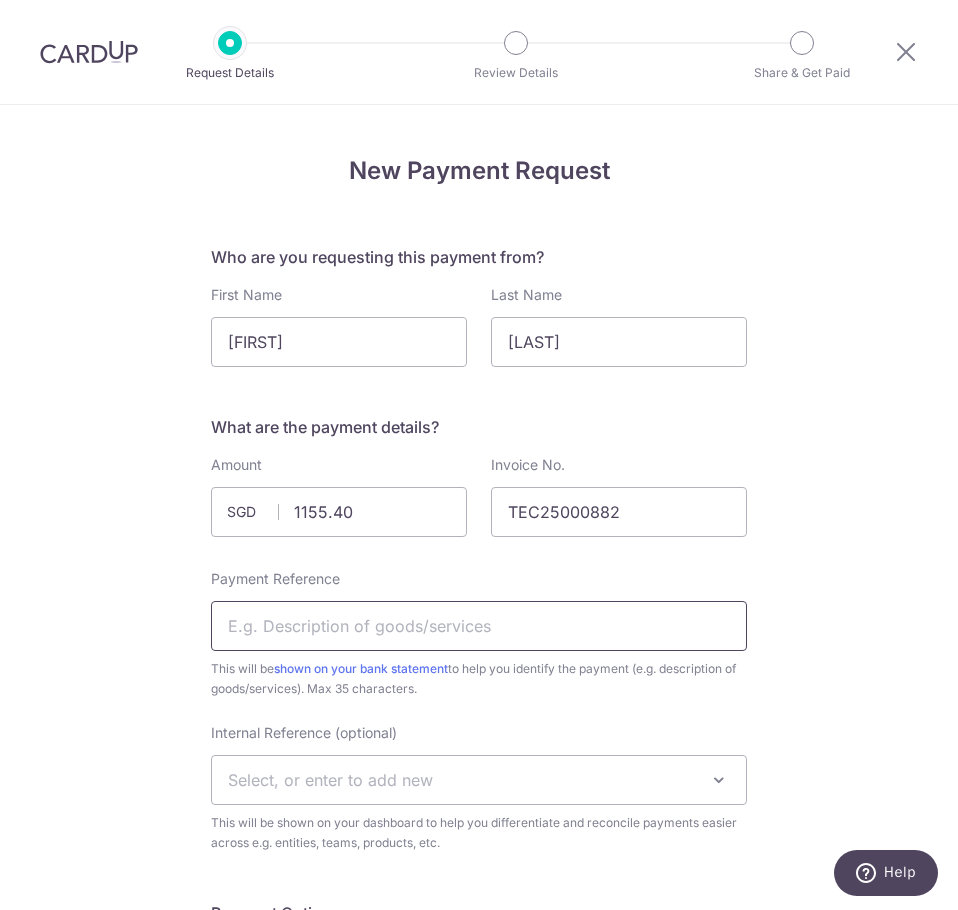 click on "Payment Reference" at bounding box center (479, 626) 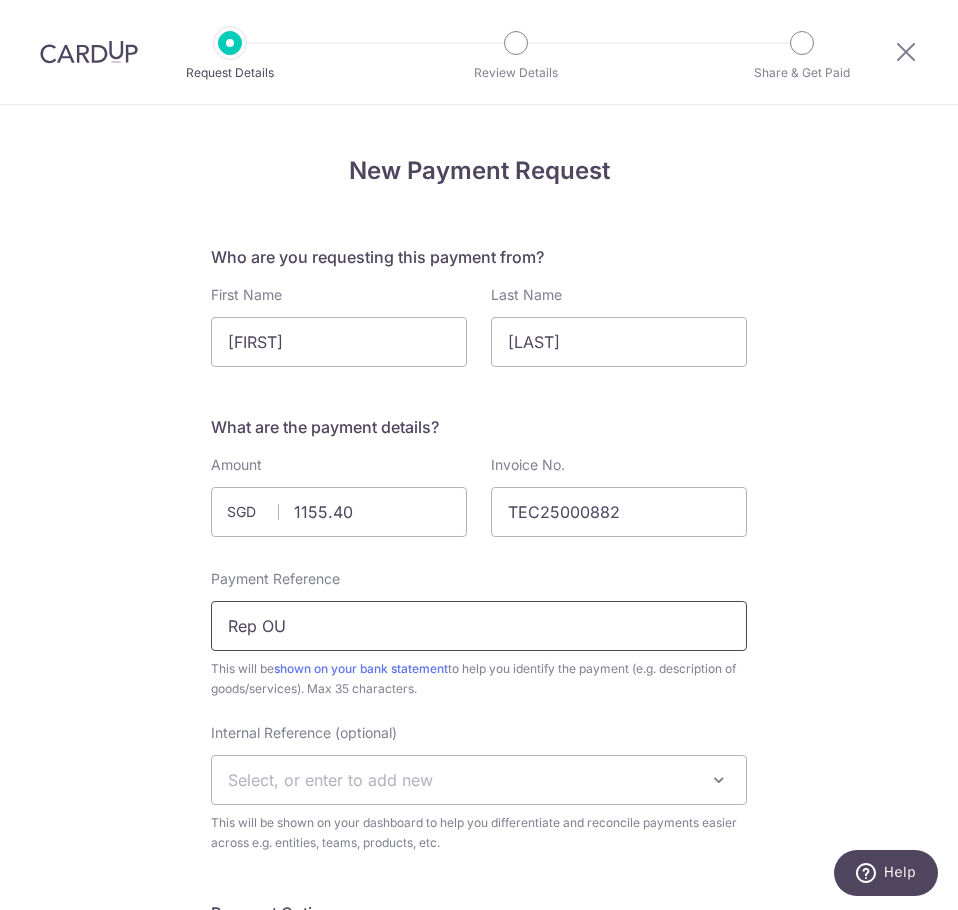 type on "Rep OU and Consult" 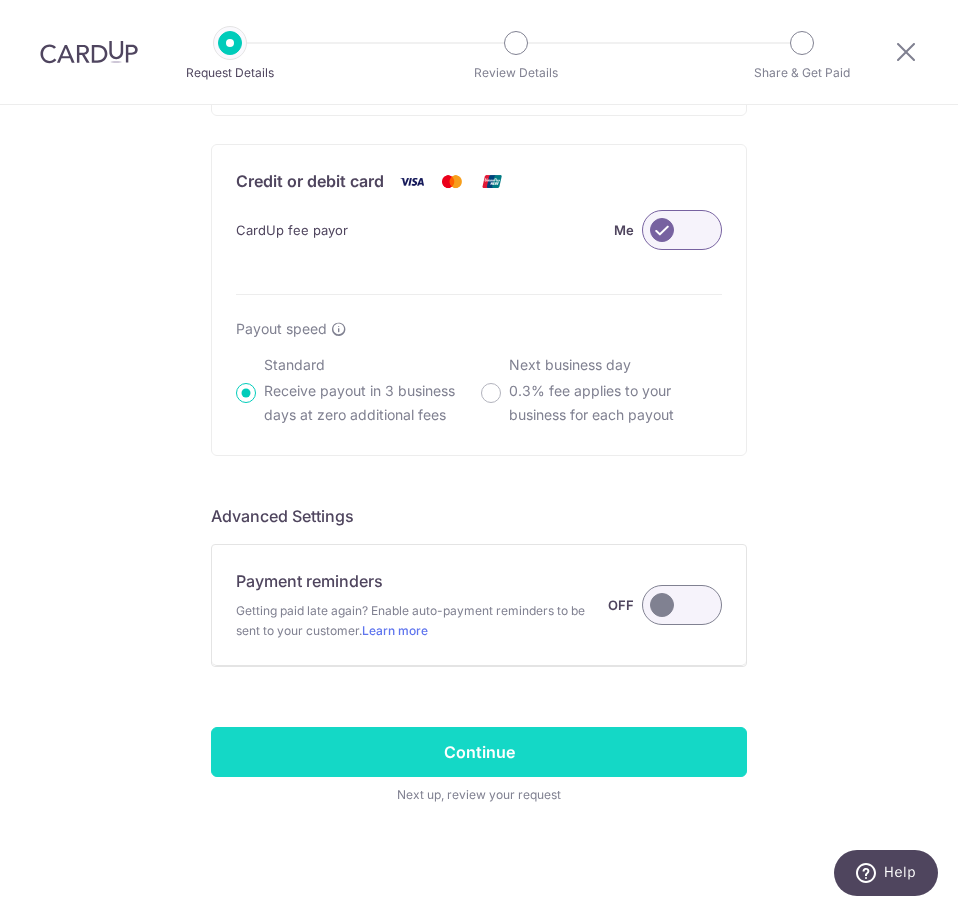 scroll, scrollTop: 1317, scrollLeft: 0, axis: vertical 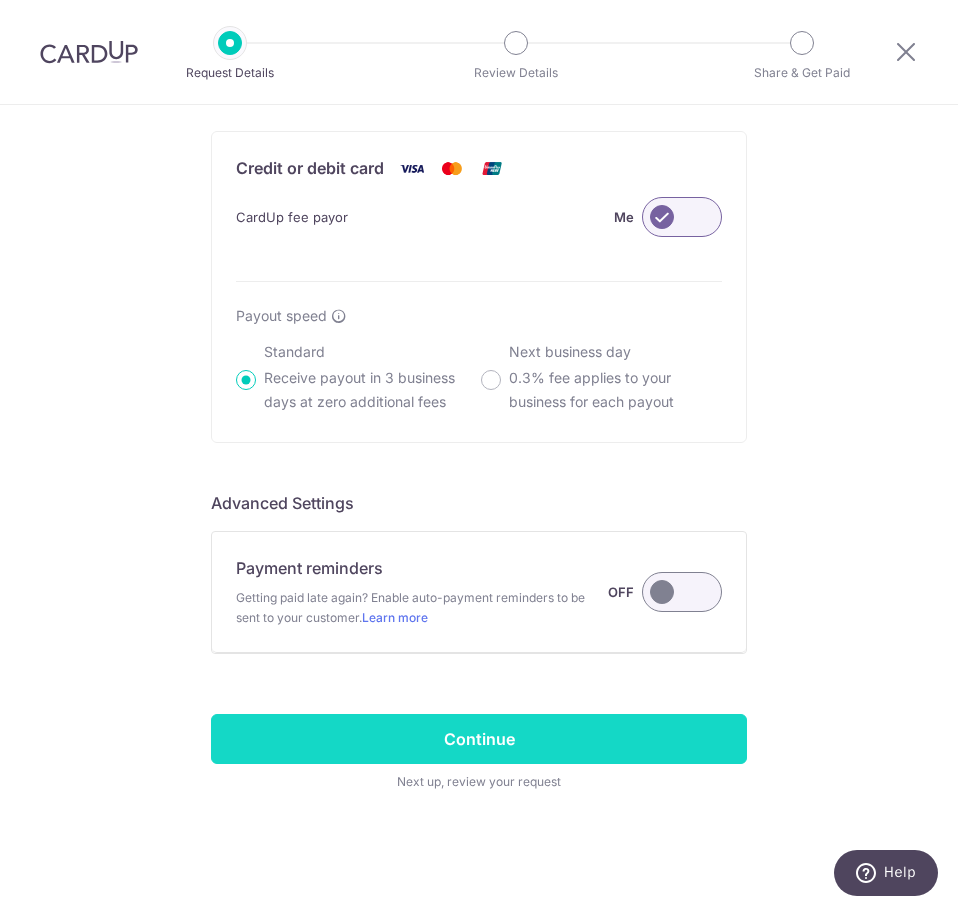 click on "Continue" at bounding box center [479, 739] 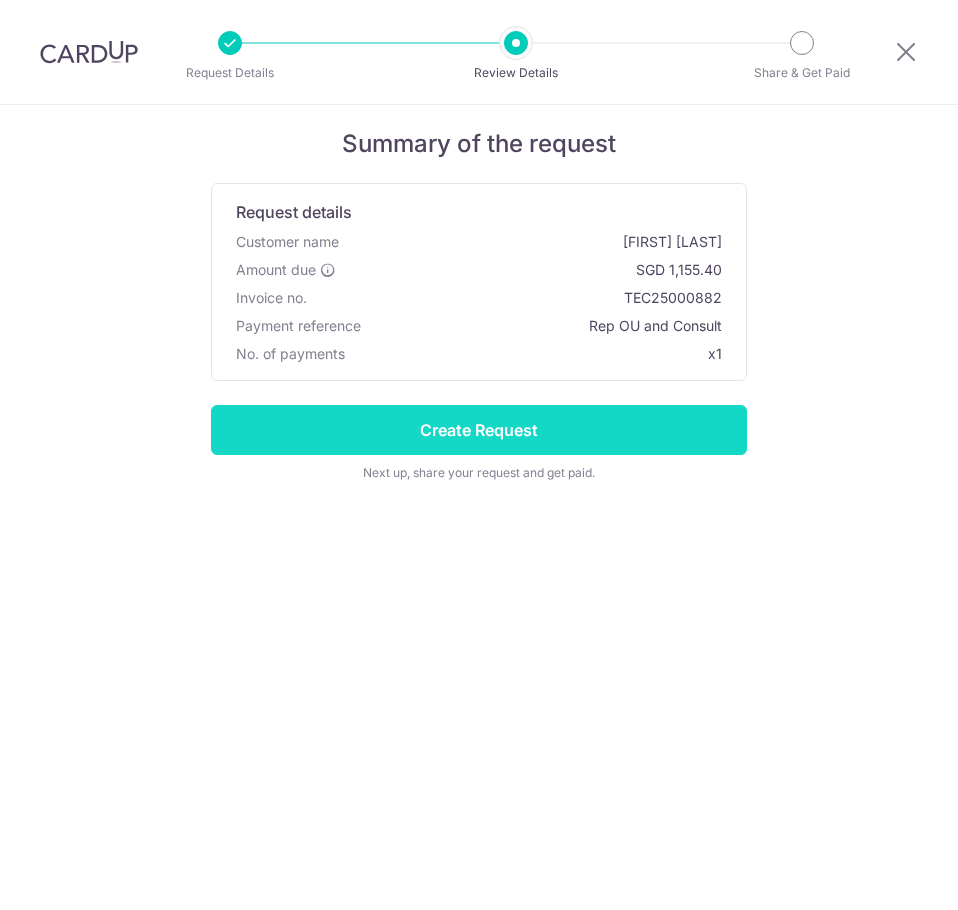 scroll, scrollTop: 0, scrollLeft: 0, axis: both 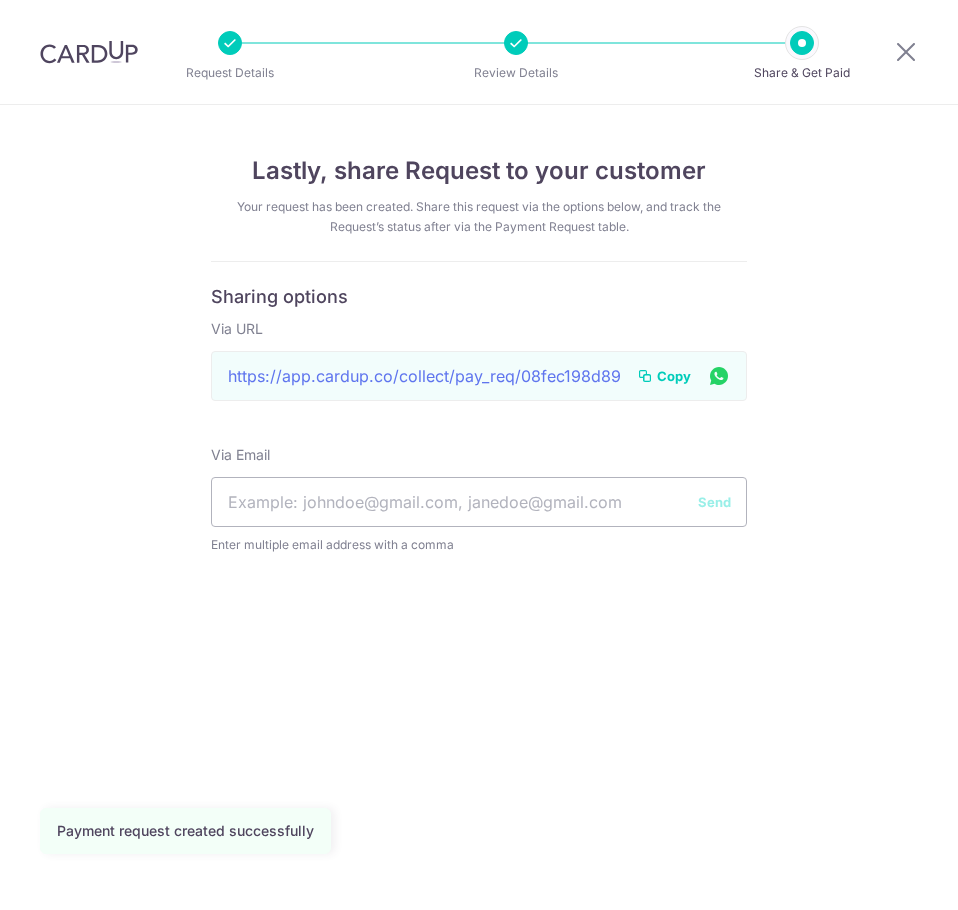 click on "https://app.cardup.co/collect/pay_req/08fec198d89
Link to page copied to clipboard
Copy" at bounding box center [479, 376] 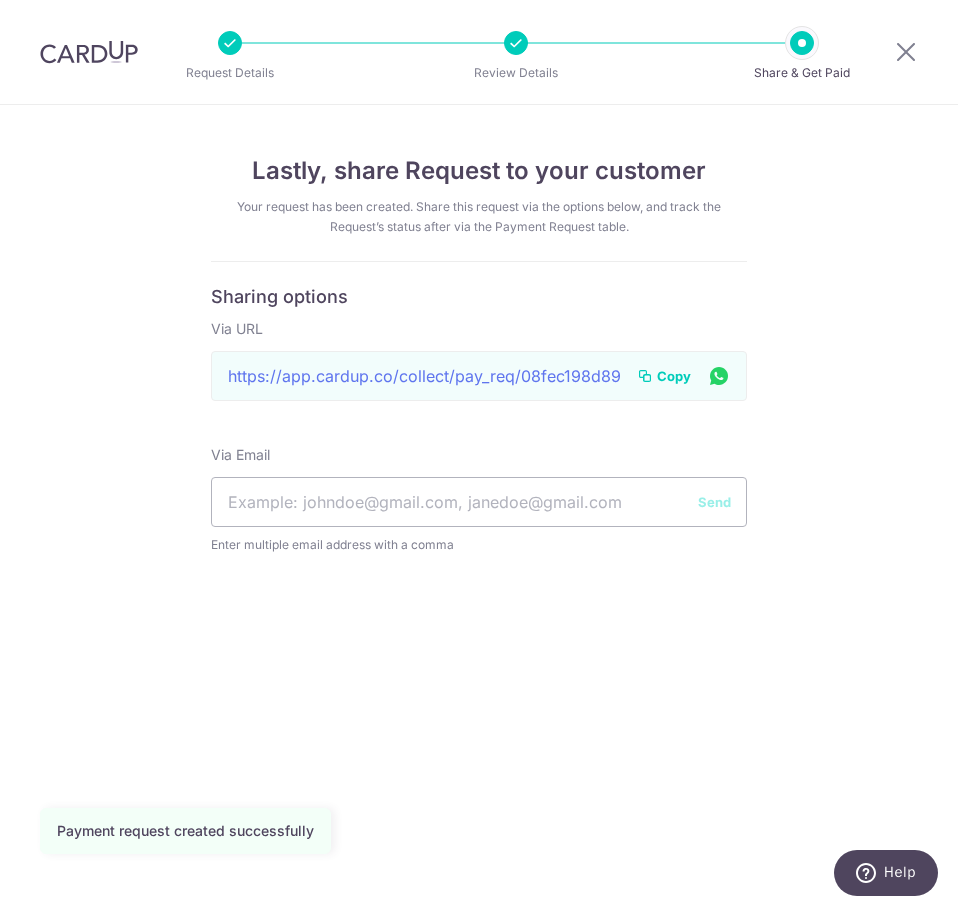 click on "Copy" at bounding box center [674, 376] 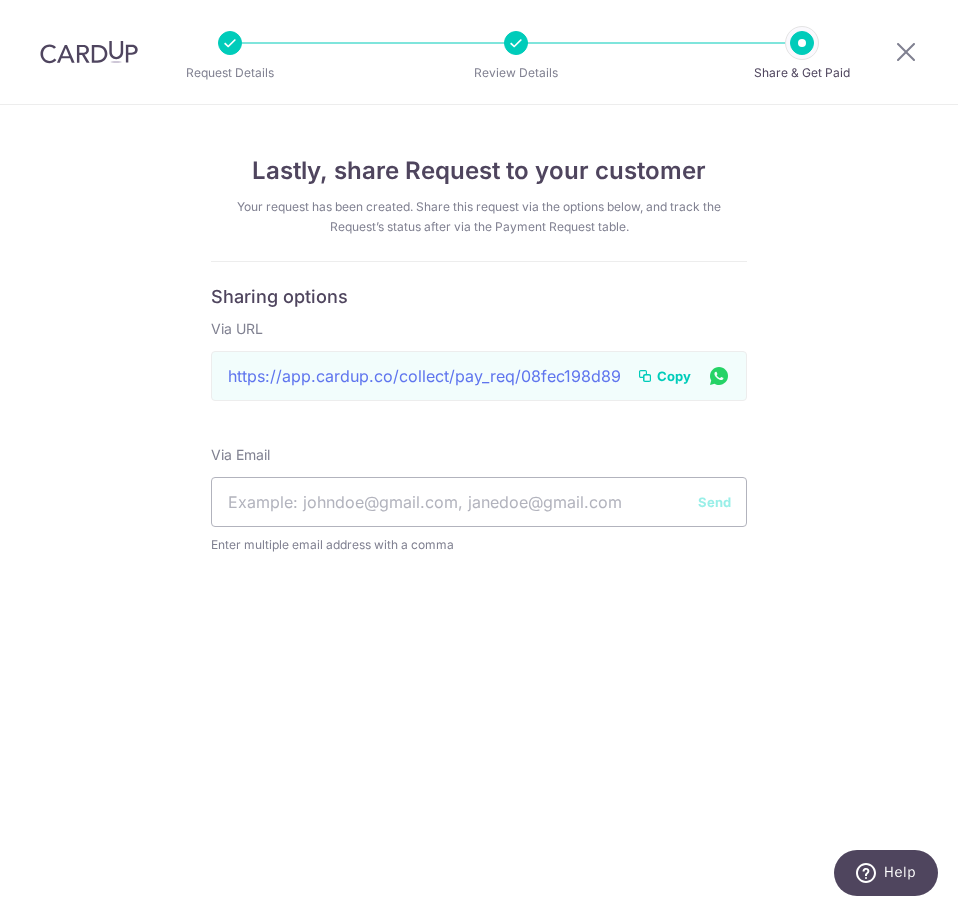 click at bounding box center (906, 52) 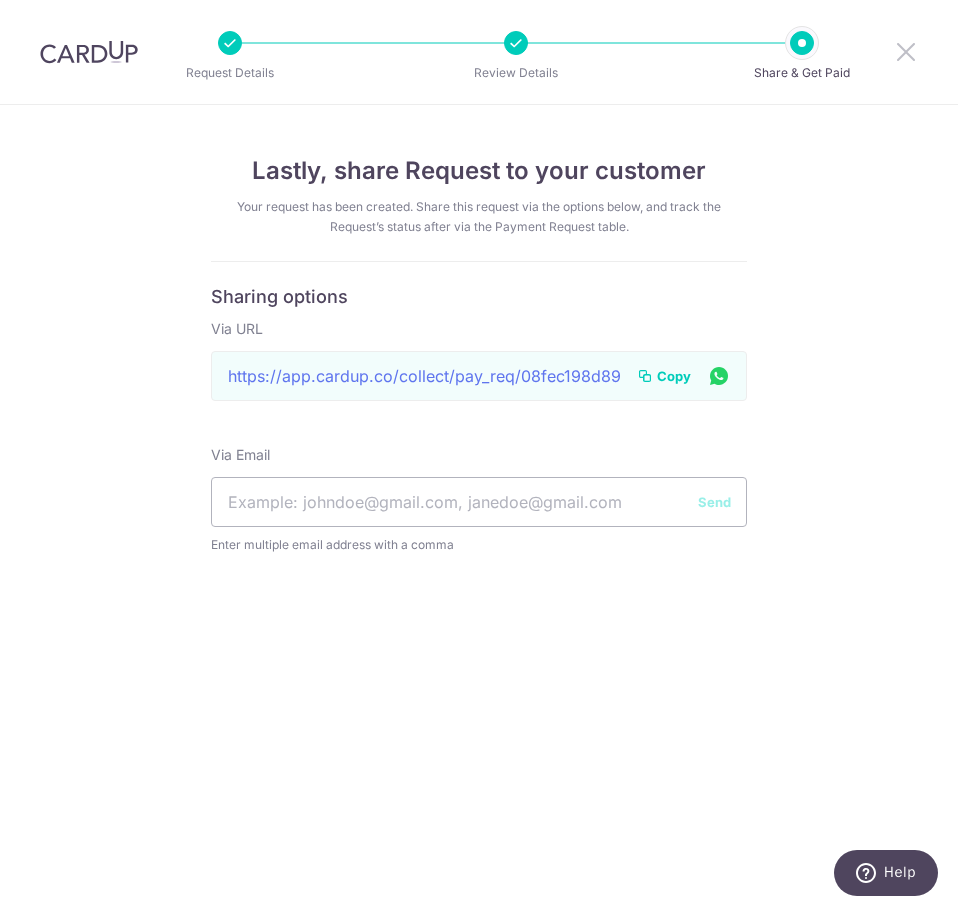 click at bounding box center (906, 51) 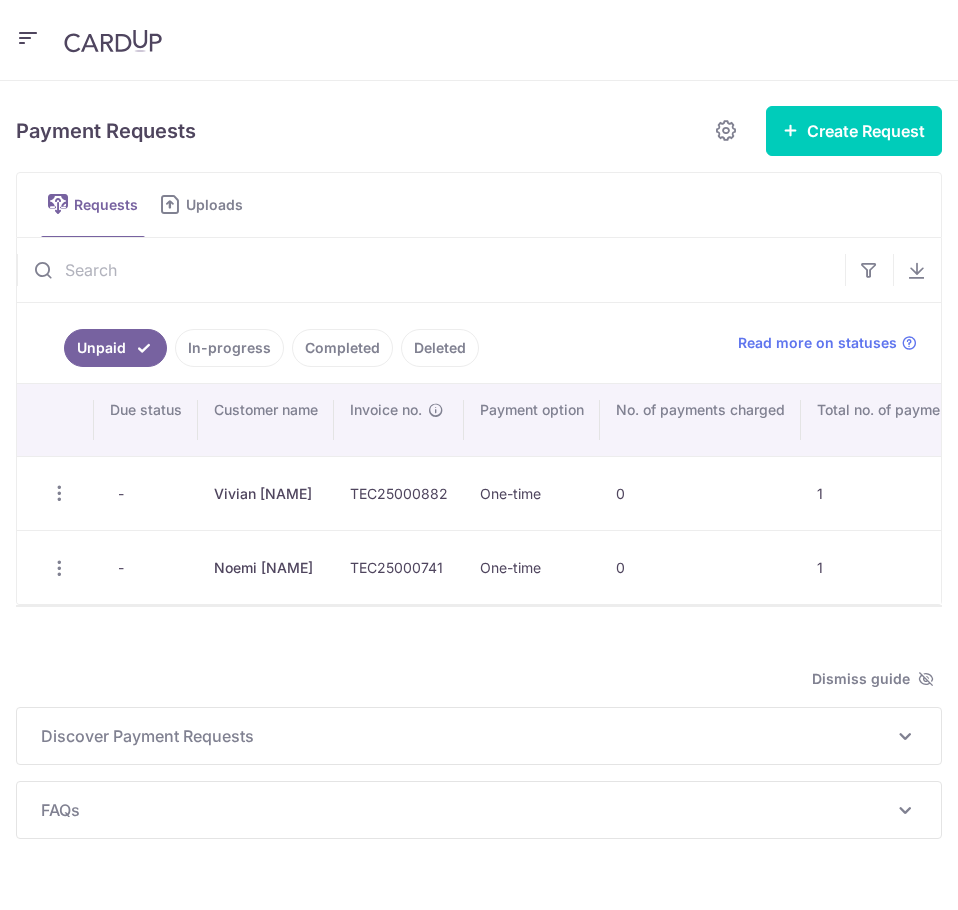 scroll, scrollTop: 0, scrollLeft: 0, axis: both 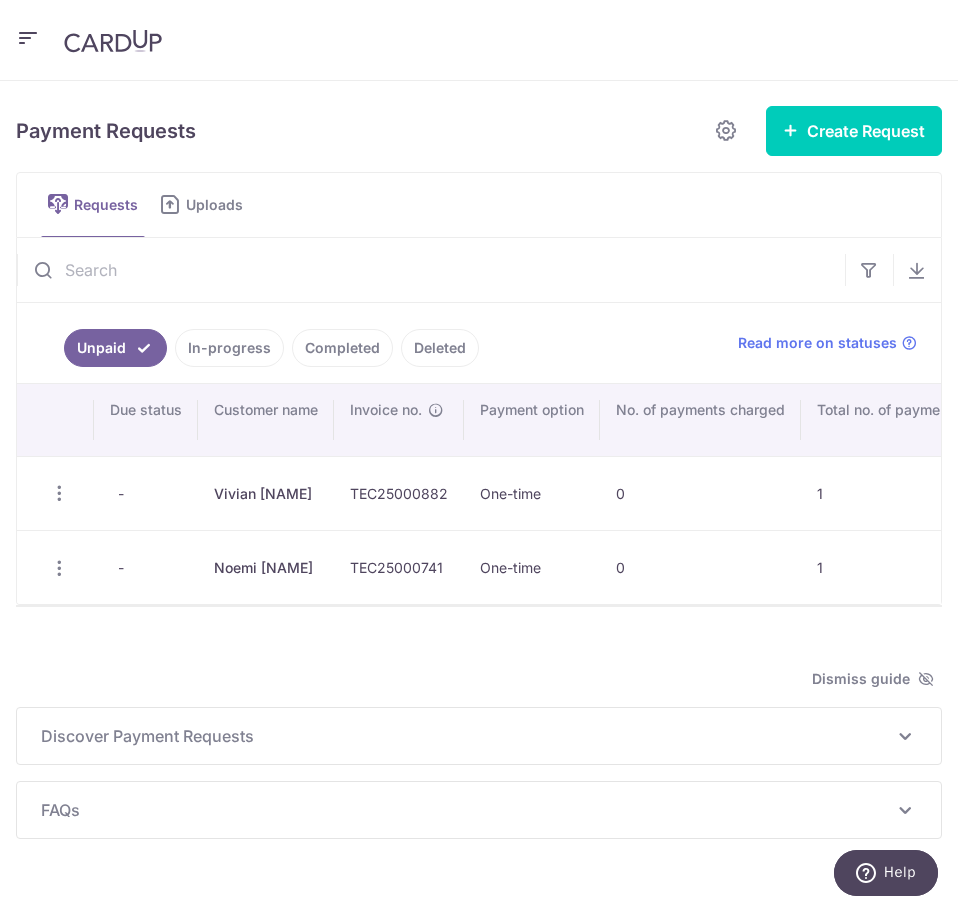 click on "Completed" at bounding box center (342, 348) 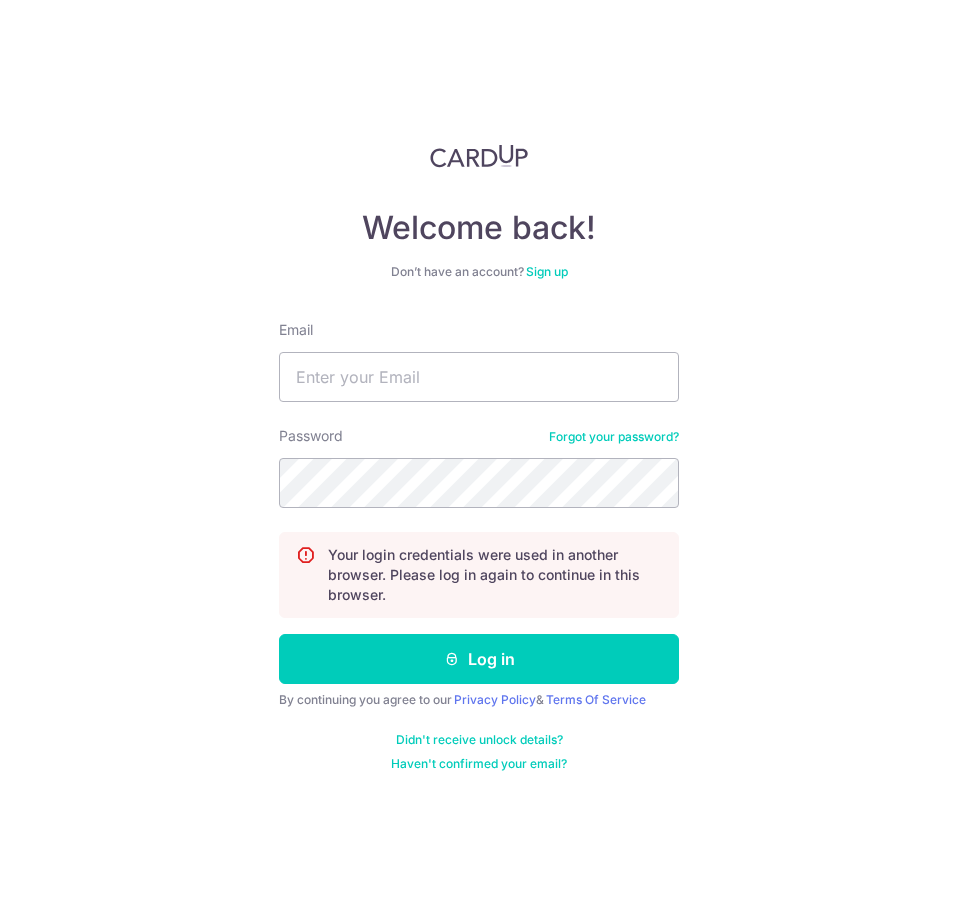 scroll, scrollTop: 0, scrollLeft: 0, axis: both 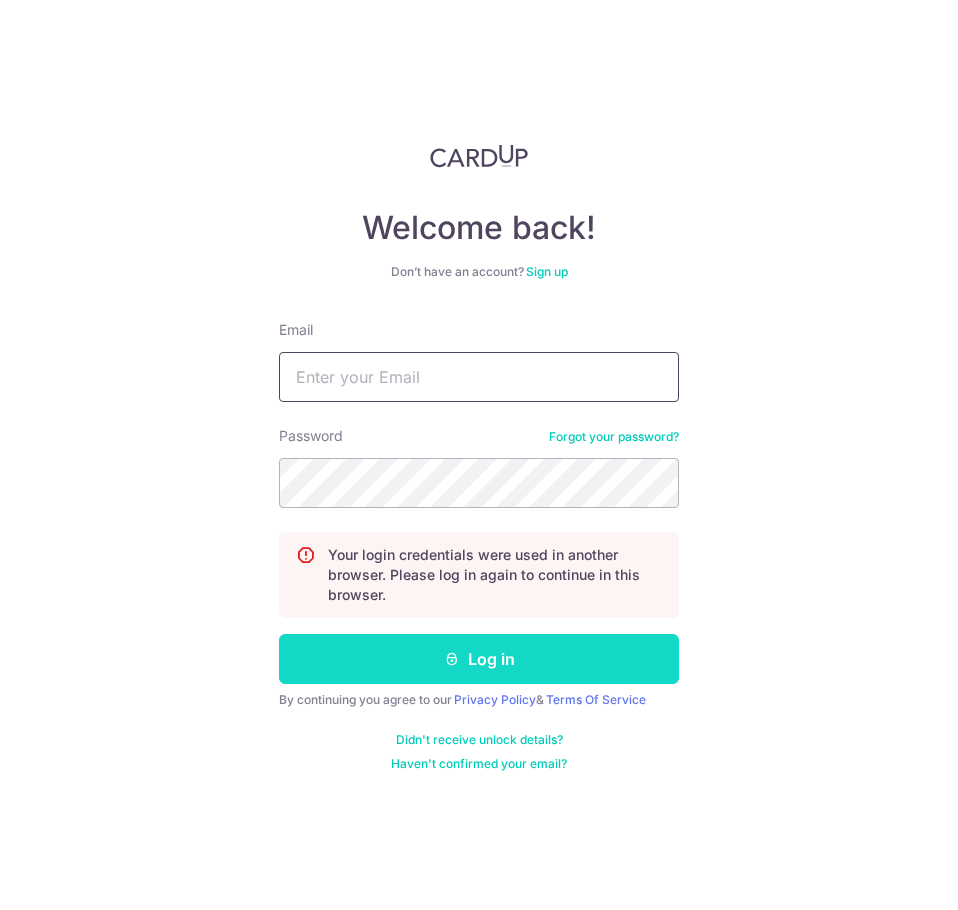 type on "div@[EXAMPLE.COM]" 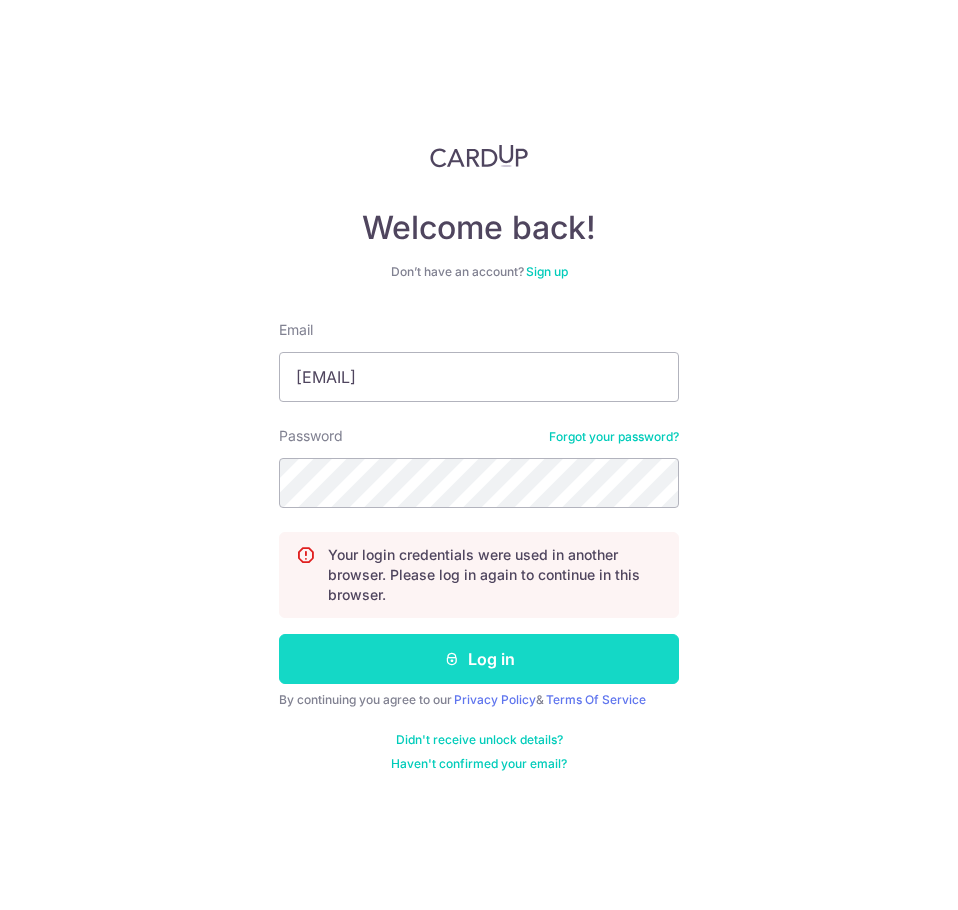 click on "Log in" at bounding box center [479, 659] 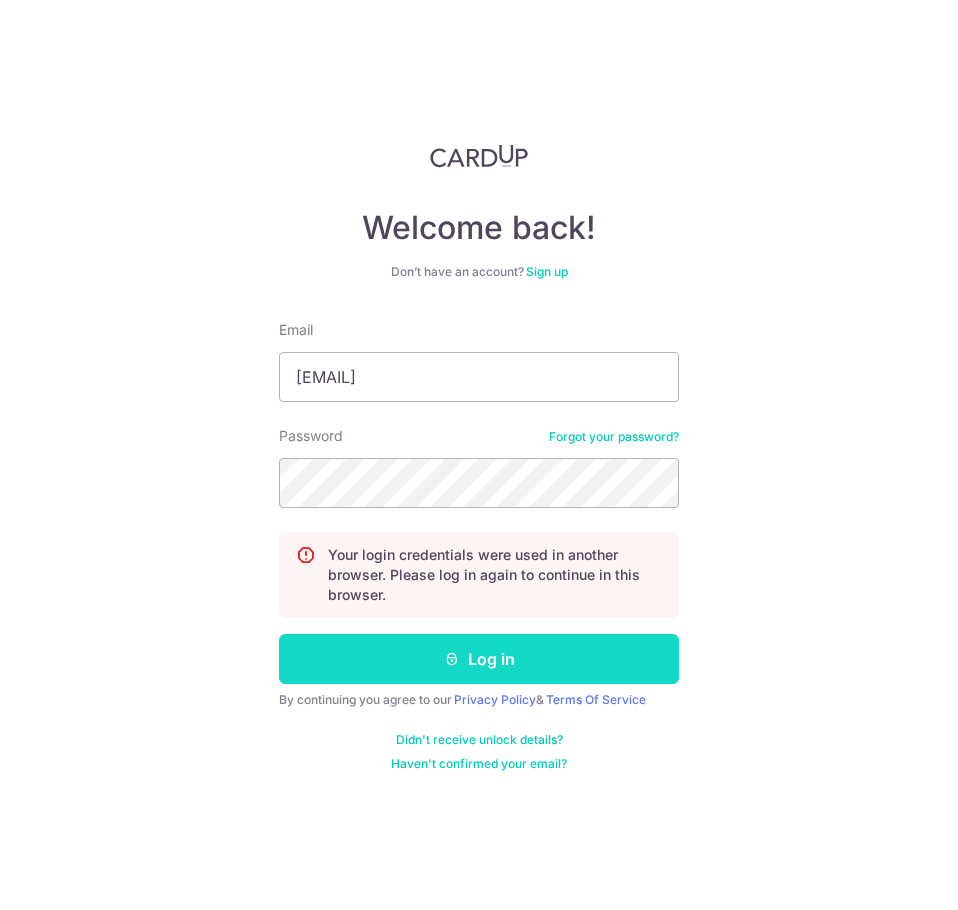 click on "Log in" at bounding box center [479, 659] 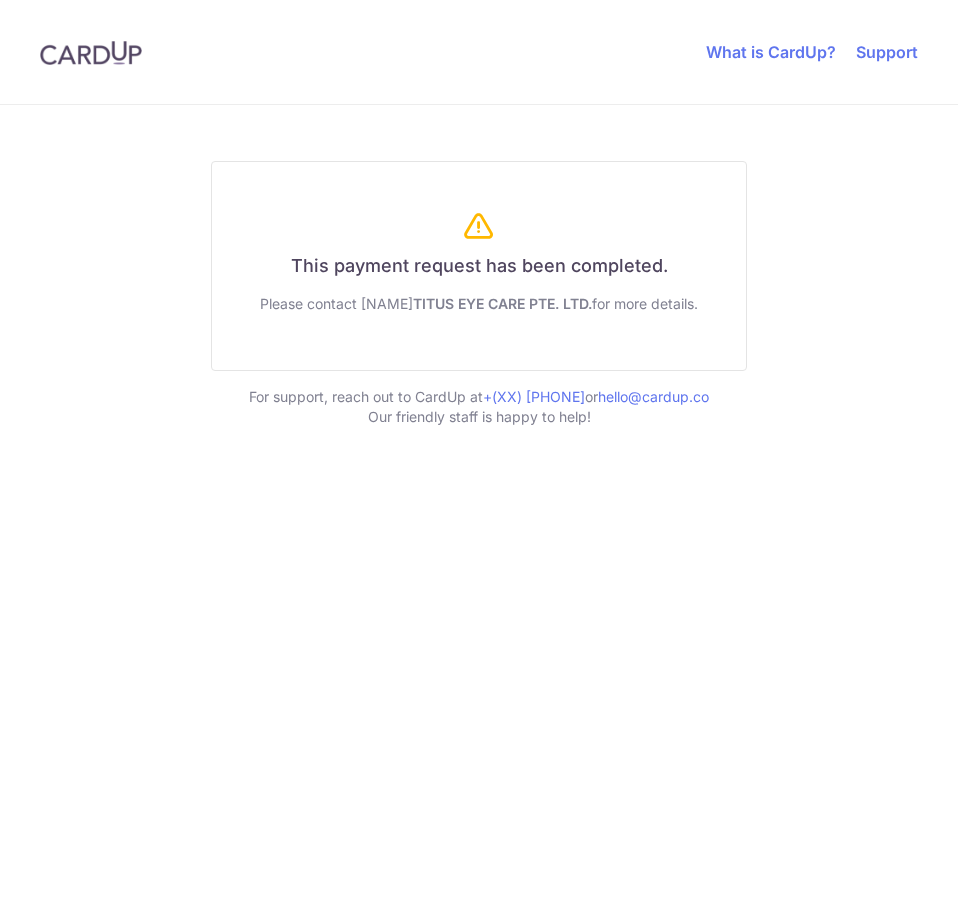 scroll, scrollTop: 0, scrollLeft: 0, axis: both 